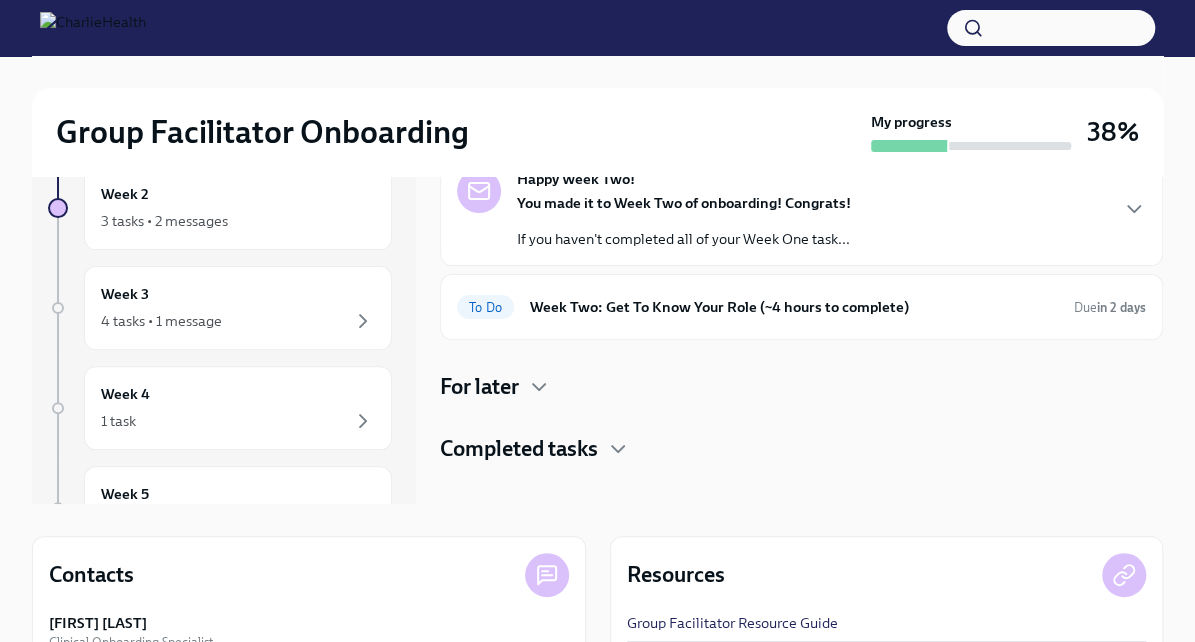 scroll, scrollTop: 127, scrollLeft: 0, axis: vertical 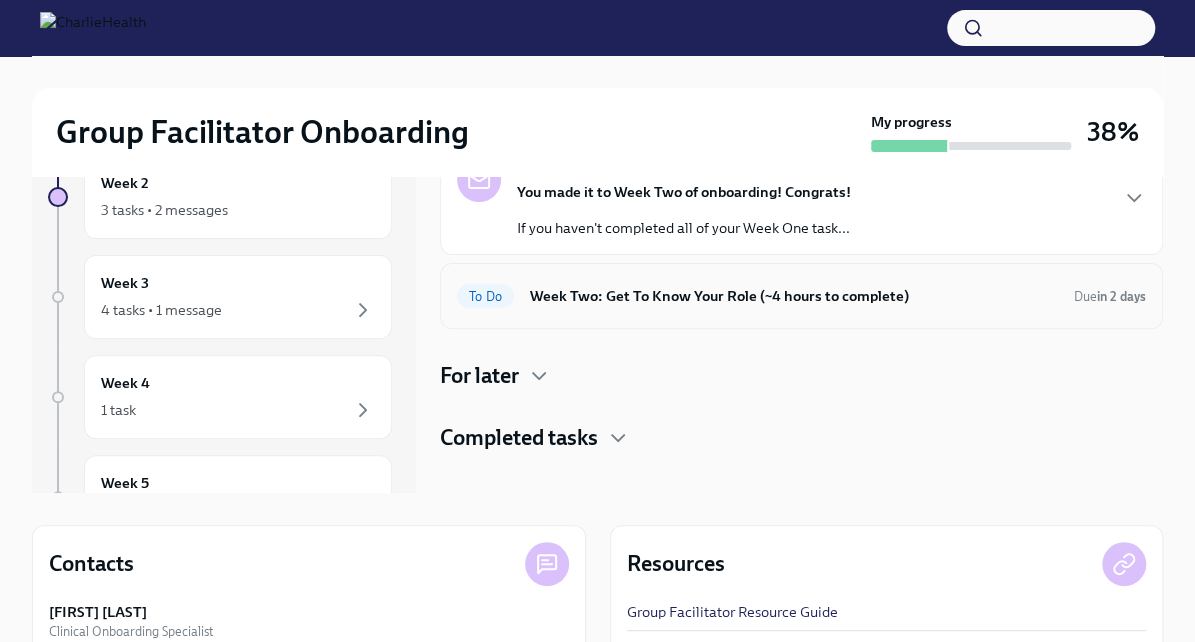 click on "To Do Week Two: Get To Know Your Role (~4 hours to complete) Due  in 2 days" at bounding box center [801, 296] 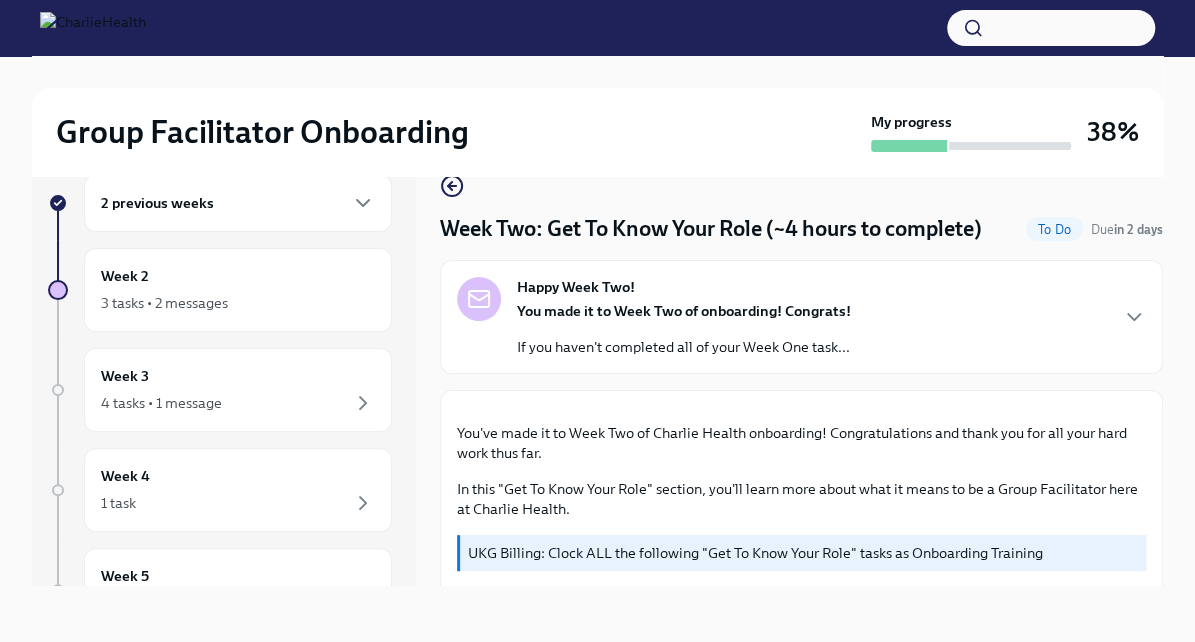 scroll, scrollTop: 34, scrollLeft: 0, axis: vertical 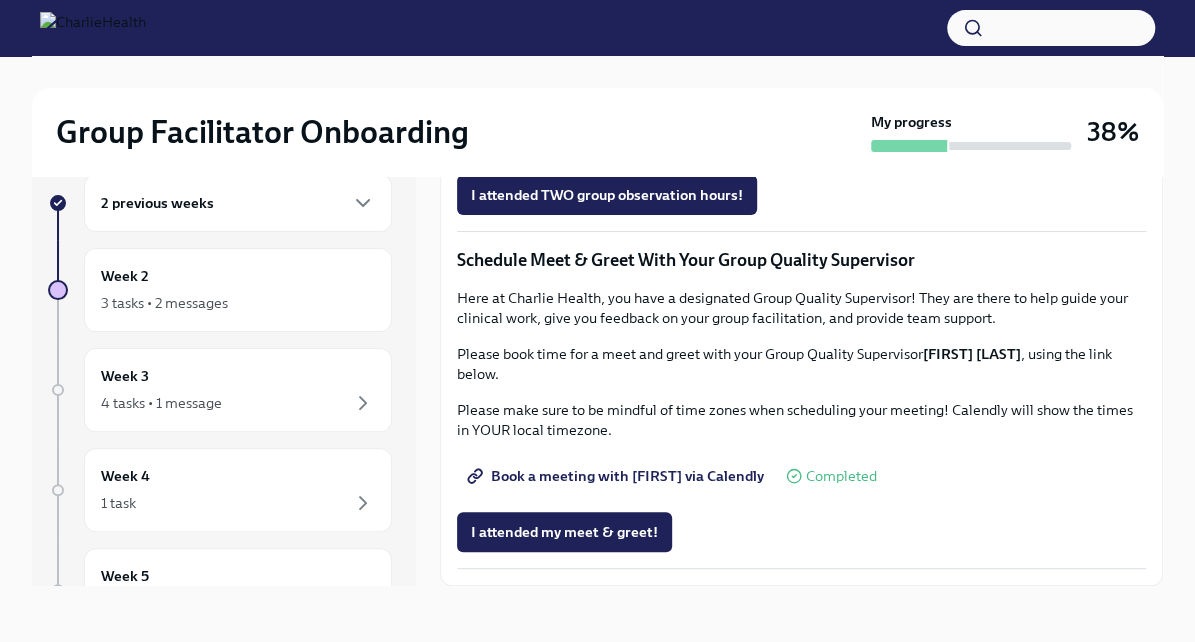 click on "Complete this form to schedule your integrative observations" at bounding box center (683, 139) 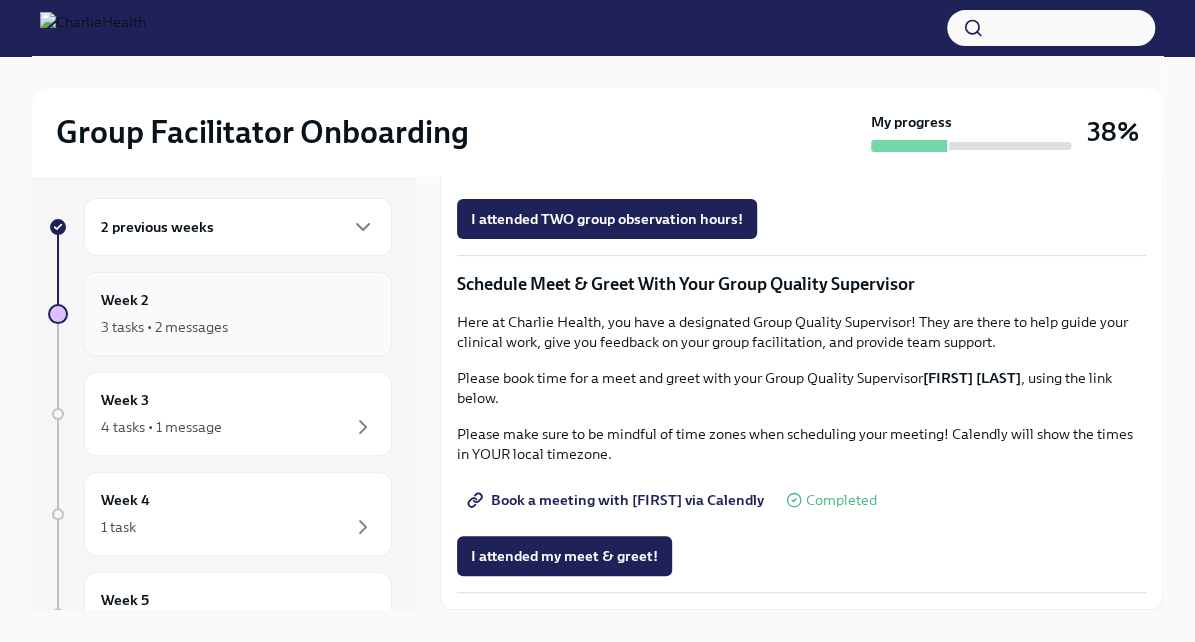 scroll, scrollTop: 0, scrollLeft: 0, axis: both 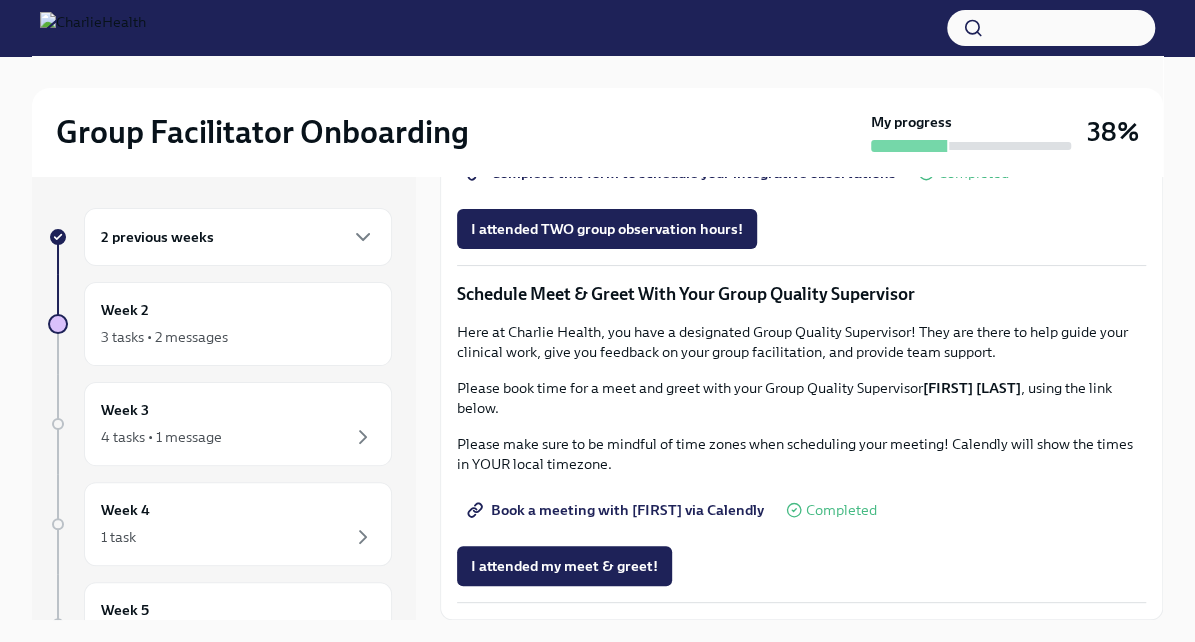 click on "2 previous weeks" at bounding box center [238, 237] 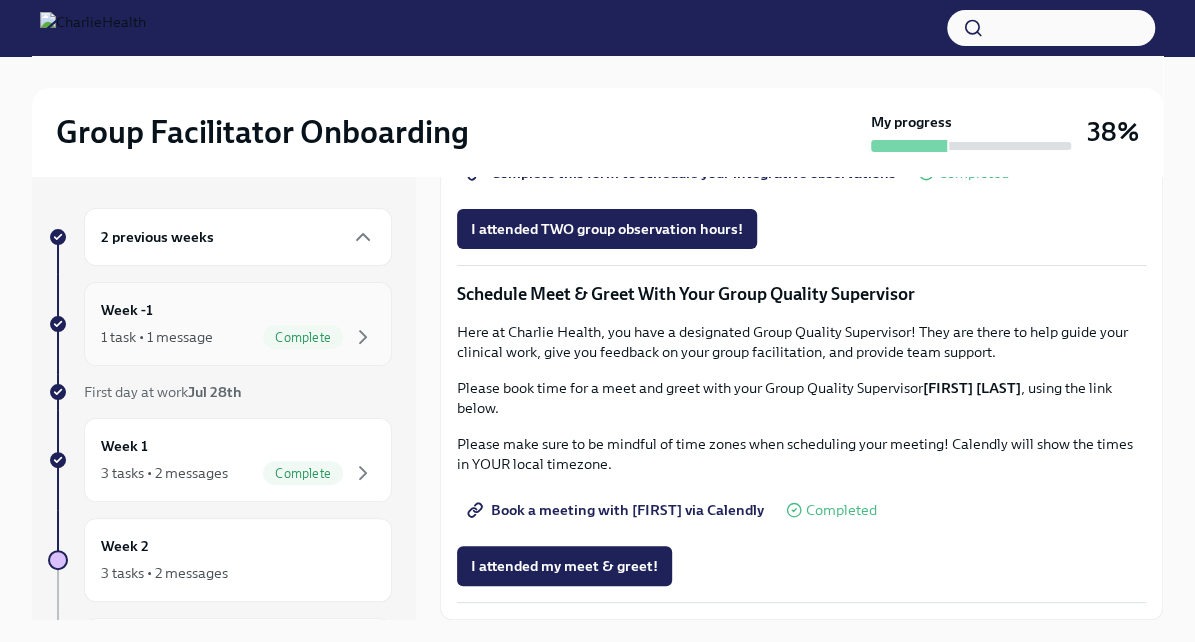 click on "Week -1 1 task • 1 message Complete" at bounding box center [238, 324] 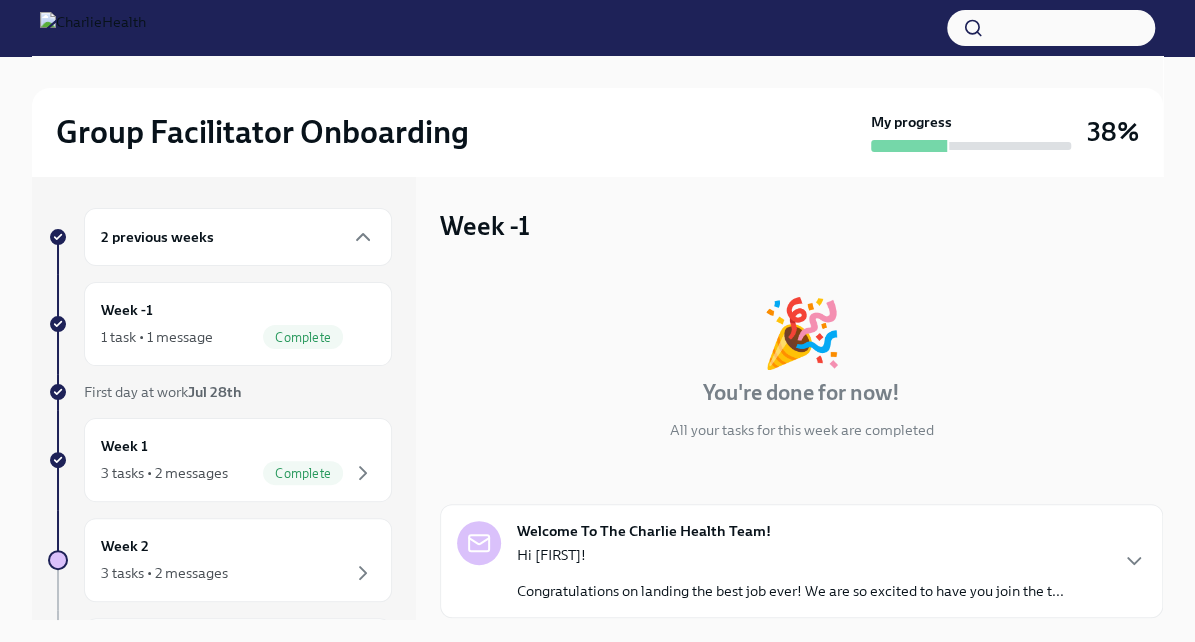 scroll, scrollTop: 140, scrollLeft: 0, axis: vertical 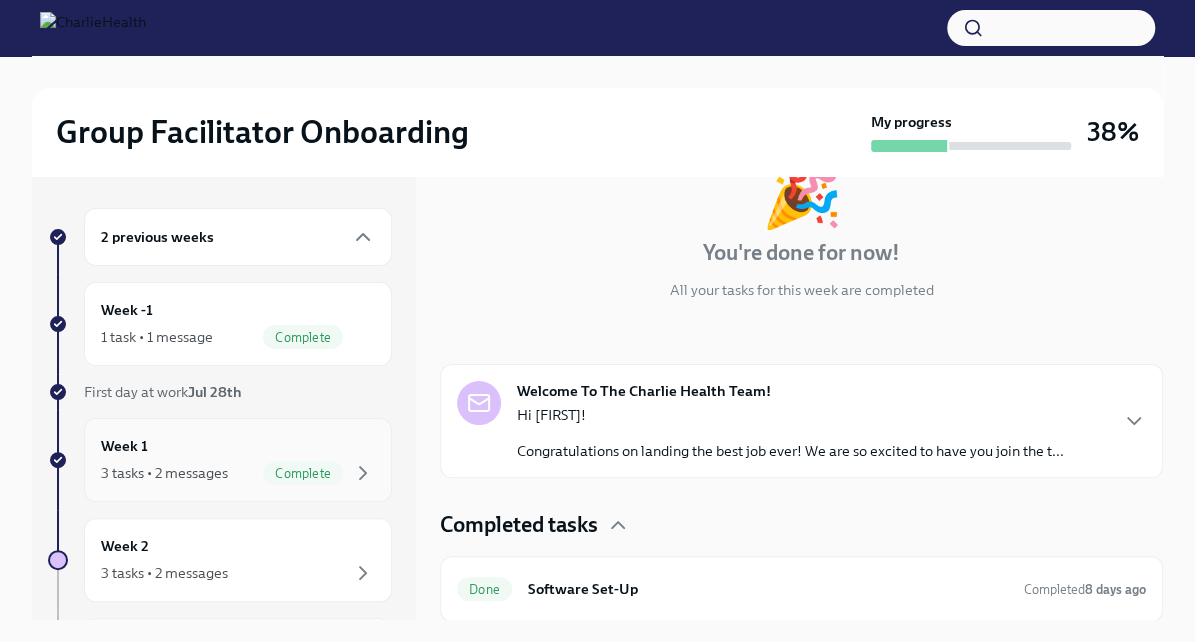 click on "Week 1 3 tasks • 2 messages Complete" at bounding box center [238, 460] 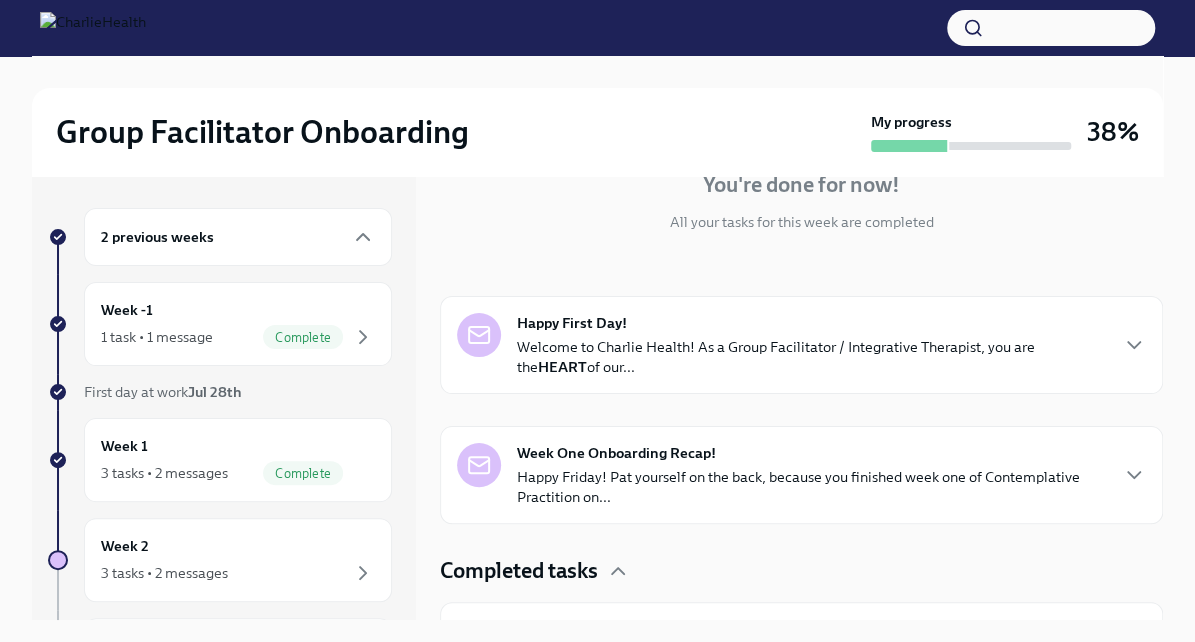 scroll, scrollTop: 234, scrollLeft: 0, axis: vertical 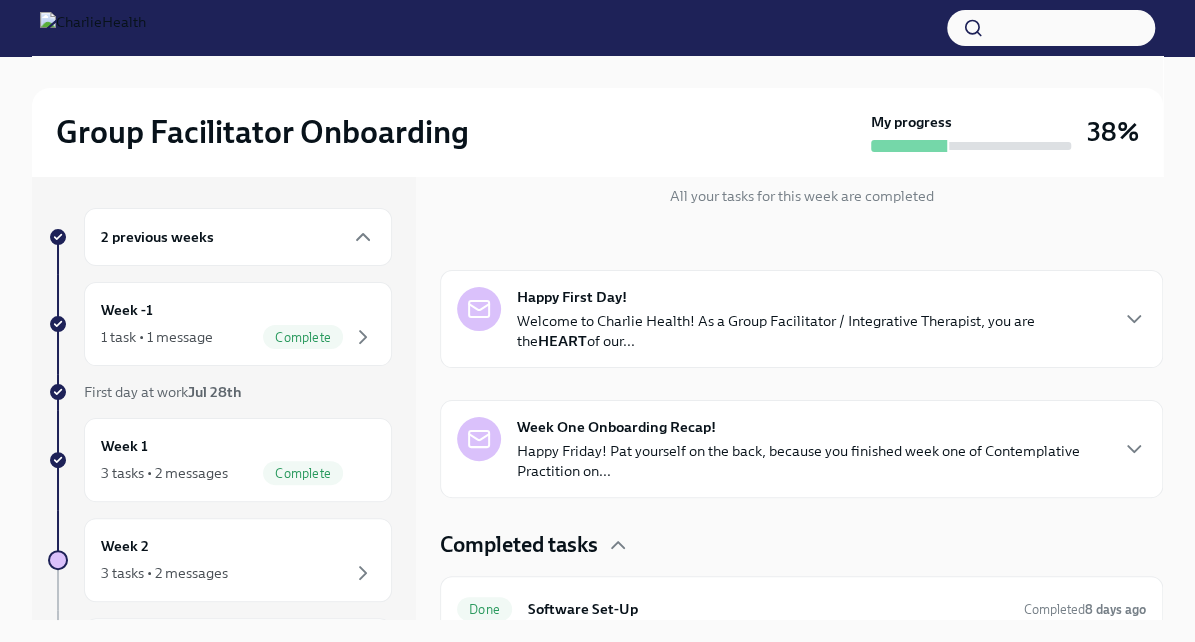 click on "Welcome to Charlie Health! As a Group Facilitator / Integrative Therapist, you are the  HEART  of our..." at bounding box center [811, 331] 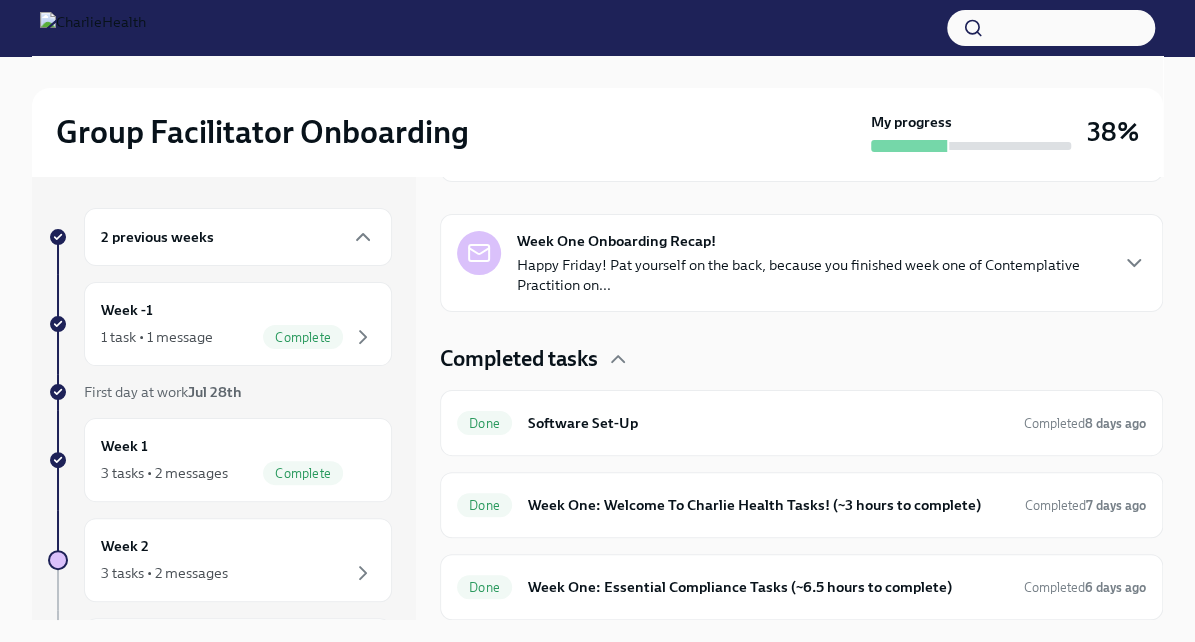 scroll, scrollTop: 1056, scrollLeft: 0, axis: vertical 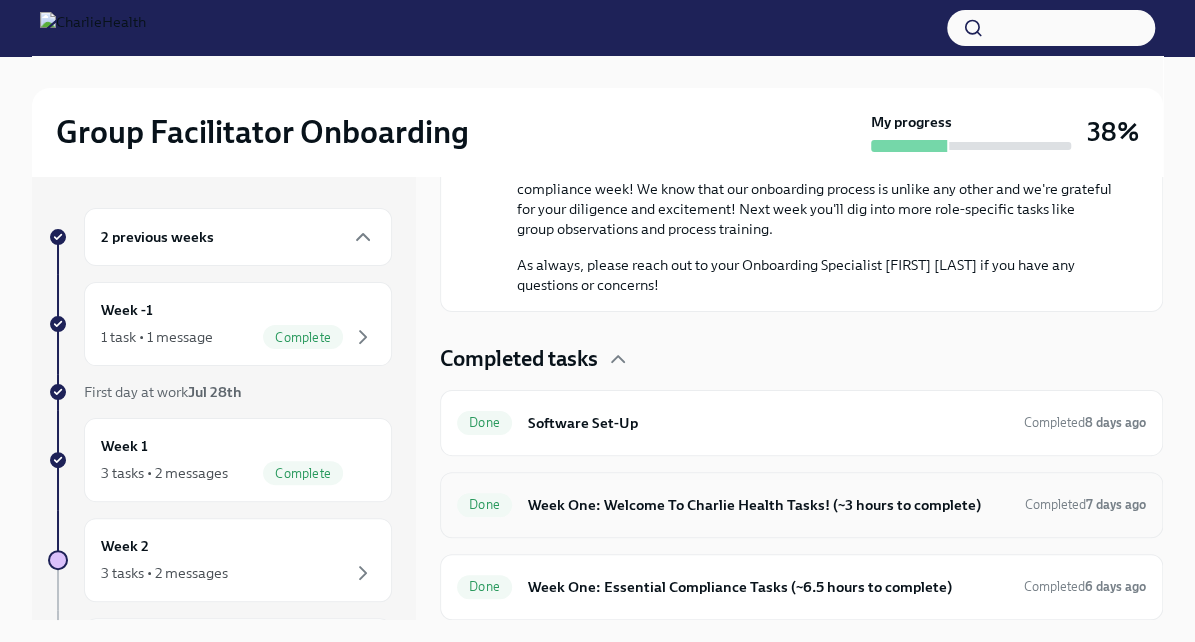 click on "Week One: Welcome To Charlie Health Tasks! (~3 hours to complete)" at bounding box center (768, 505) 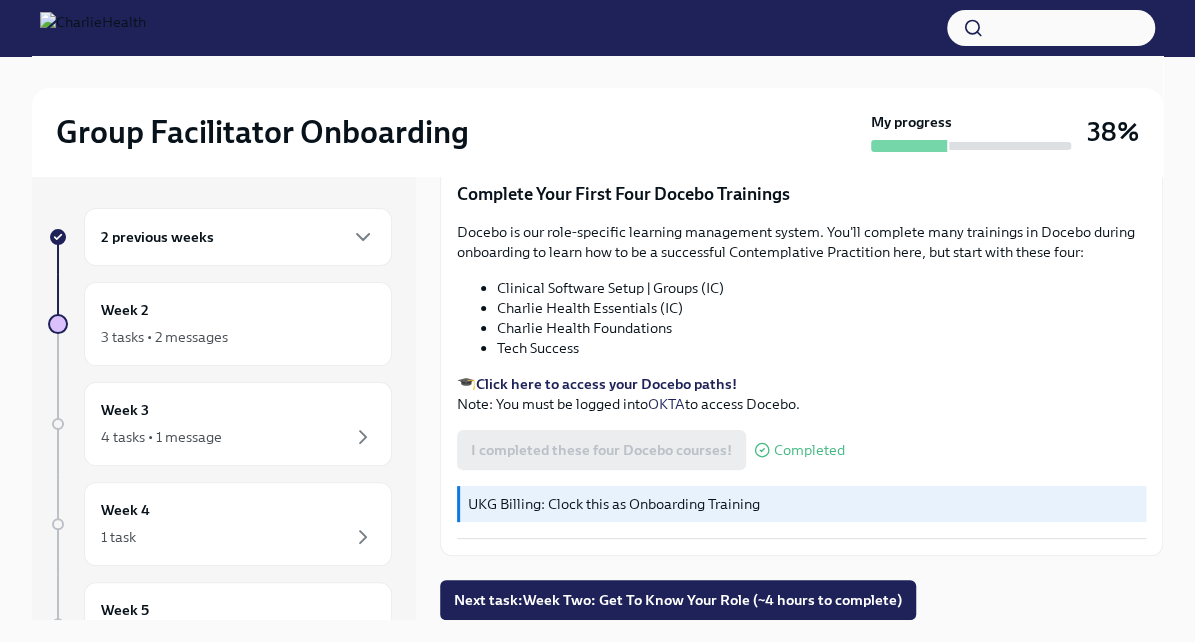 scroll, scrollTop: 2598, scrollLeft: 0, axis: vertical 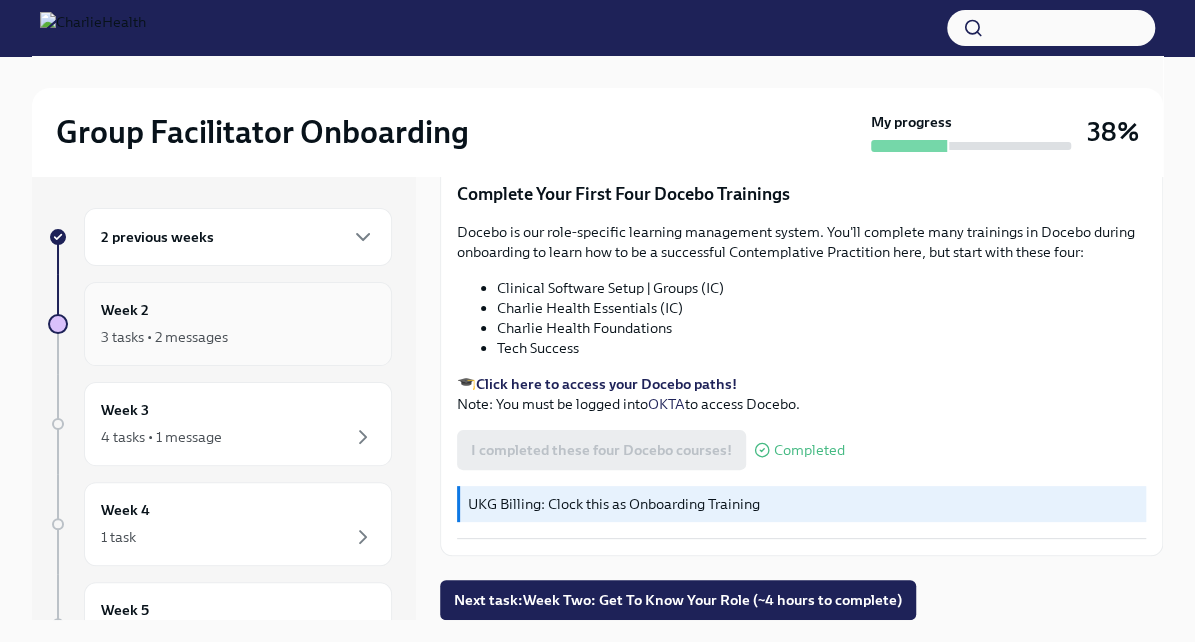 click on "Week 2 3 tasks • 2 messages" at bounding box center [238, 324] 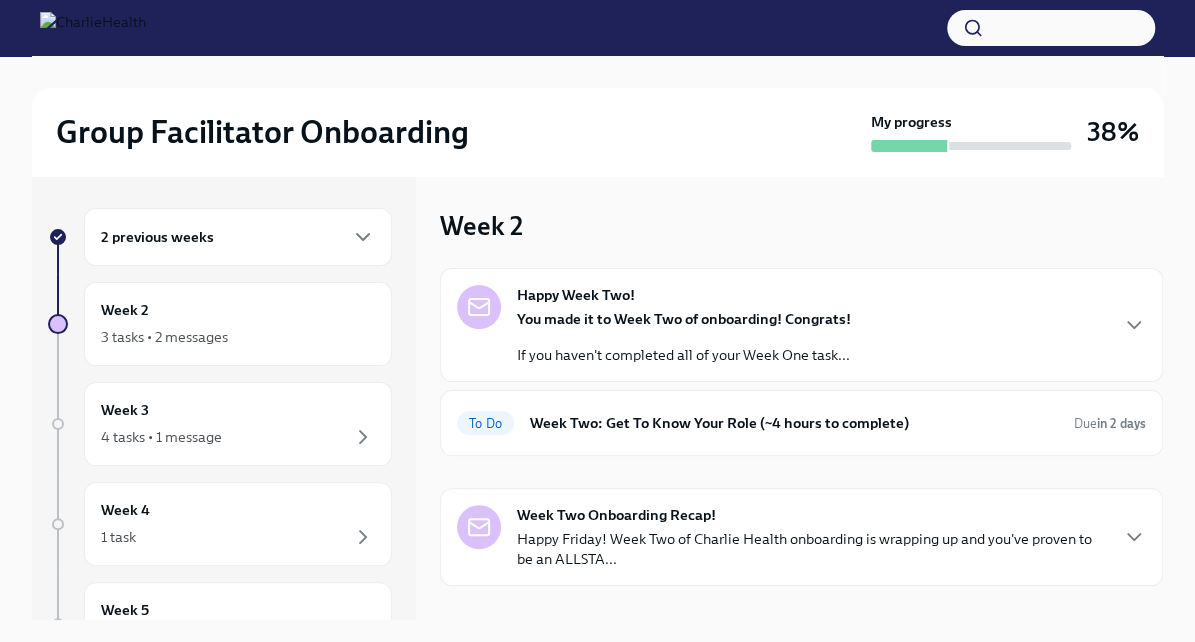 click on "2 previous weeks" at bounding box center [238, 237] 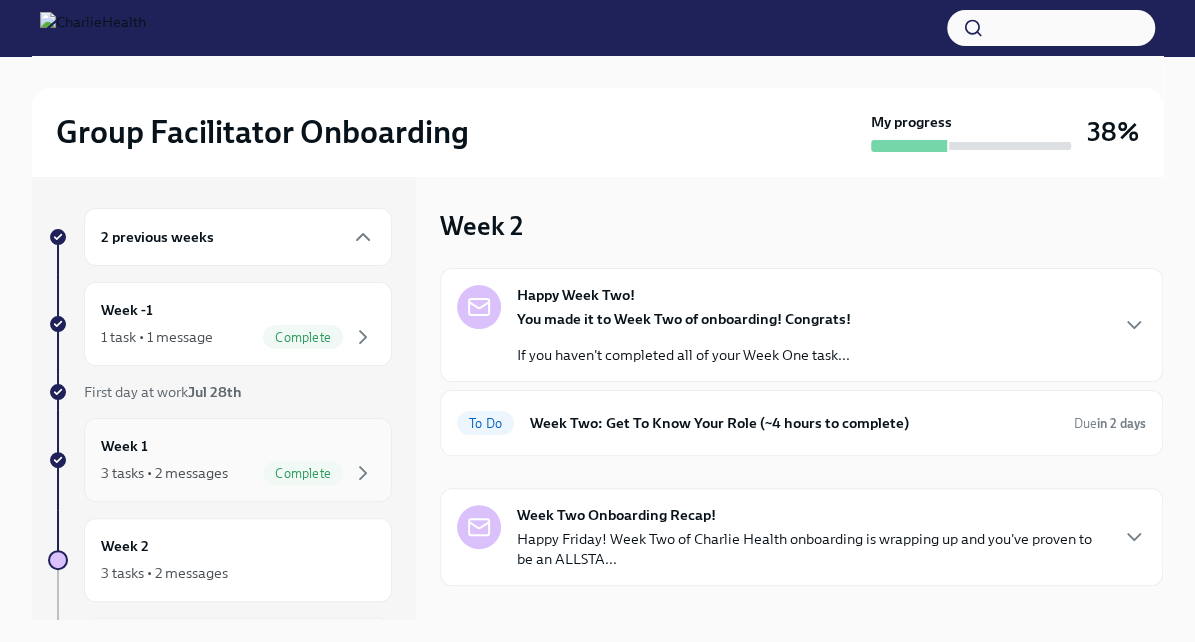 click on "3 tasks • 2 messages Complete" at bounding box center [238, 473] 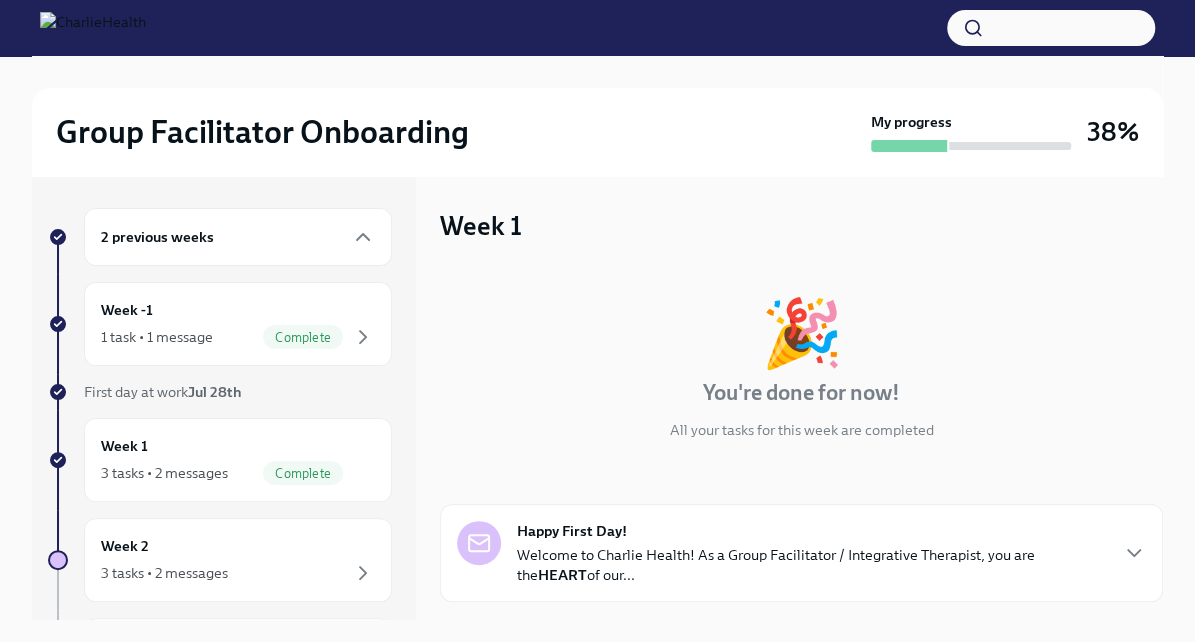 scroll, scrollTop: 416, scrollLeft: 0, axis: vertical 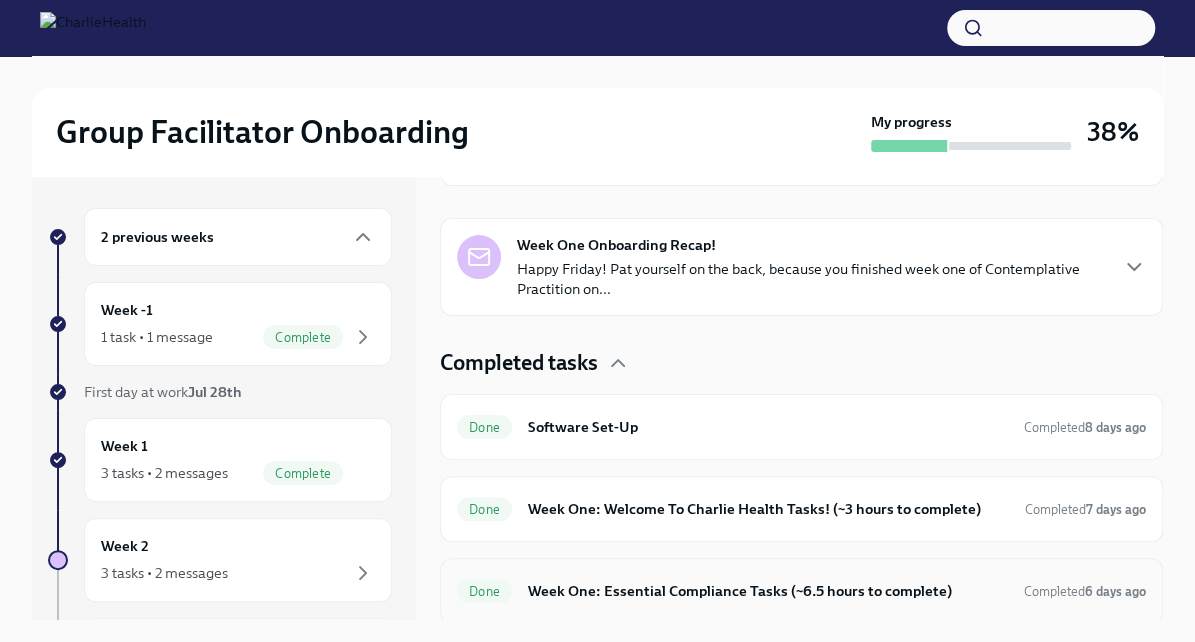 click on "Done Week One: Essential Compliance Tasks (~6.5 hours to complete) Completed  6 days ago" at bounding box center (801, 591) 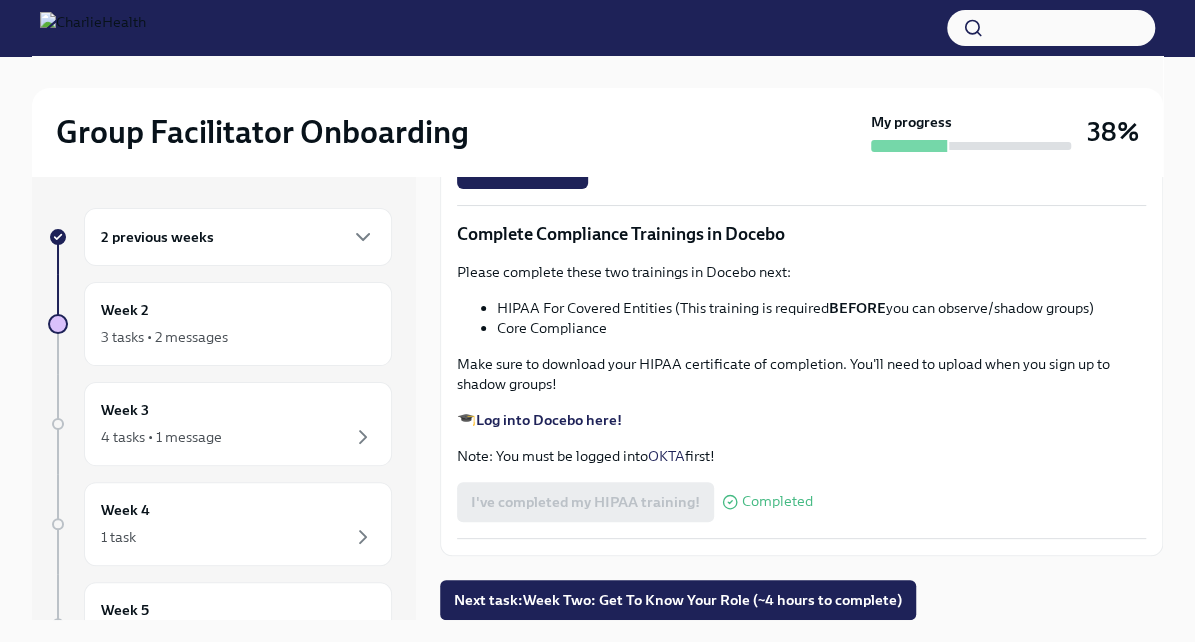 scroll, scrollTop: 4538, scrollLeft: 0, axis: vertical 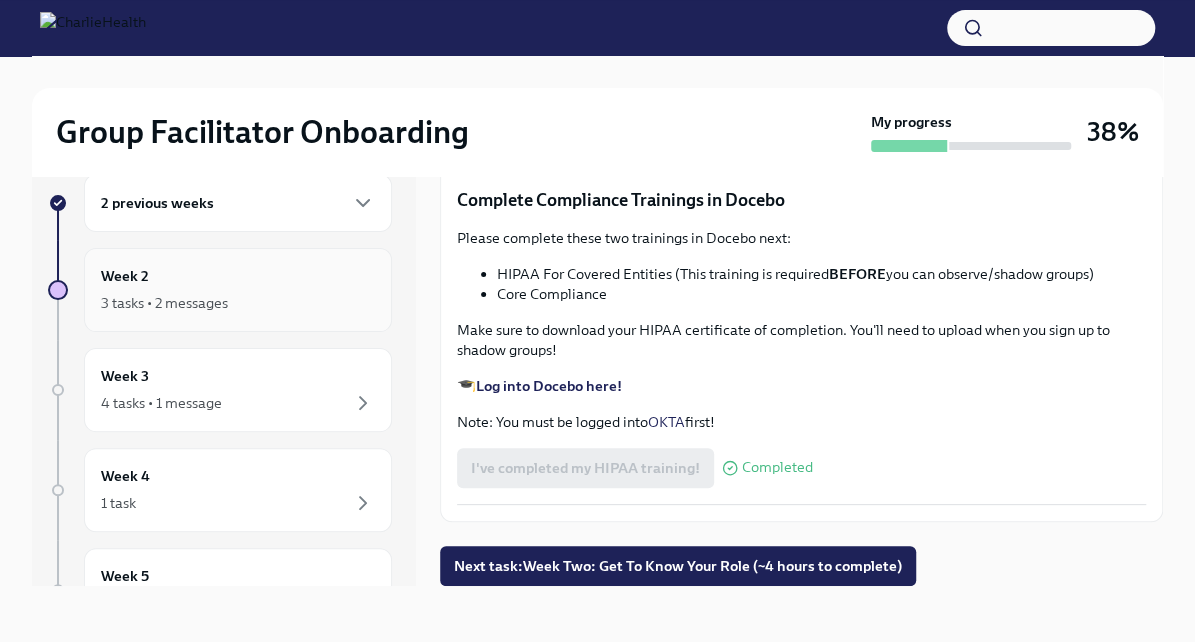click on "Week 2 3 tasks • 2 messages" at bounding box center [238, 290] 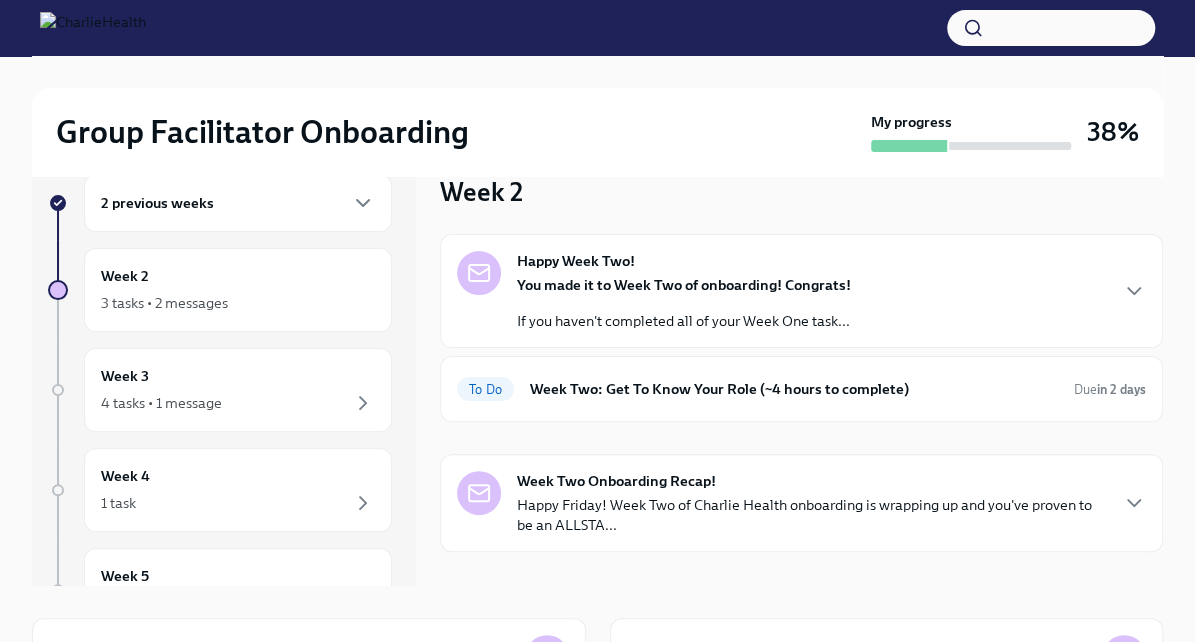 scroll, scrollTop: 0, scrollLeft: 0, axis: both 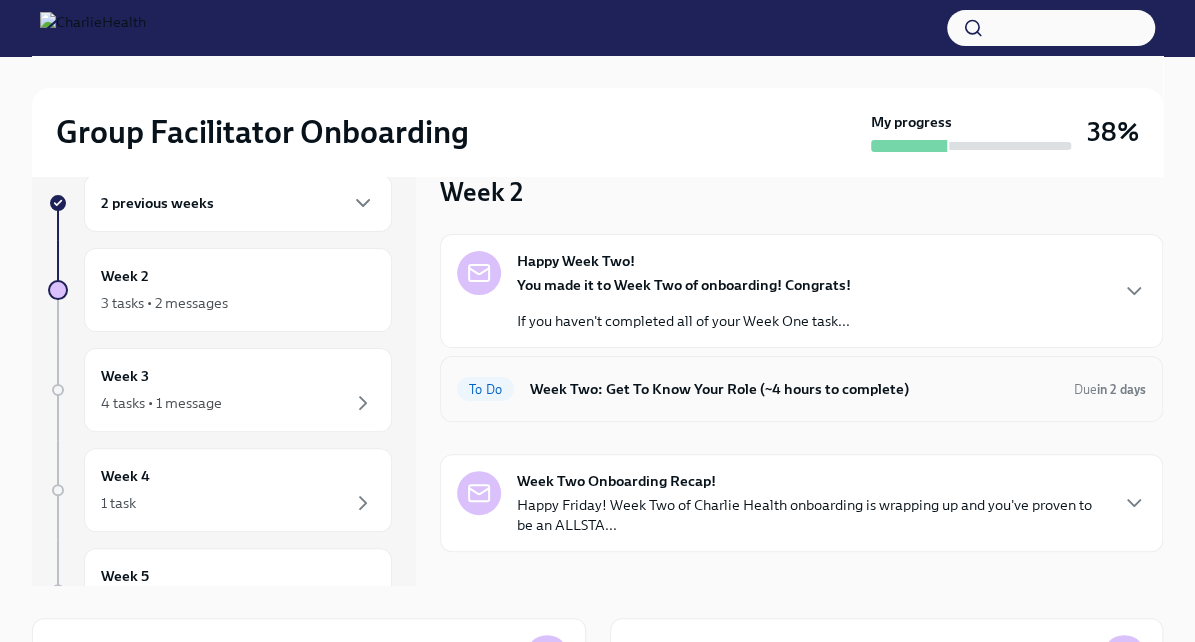 click on "Week Two: Get To Know Your Role (~4 hours to complete)" at bounding box center (794, 389) 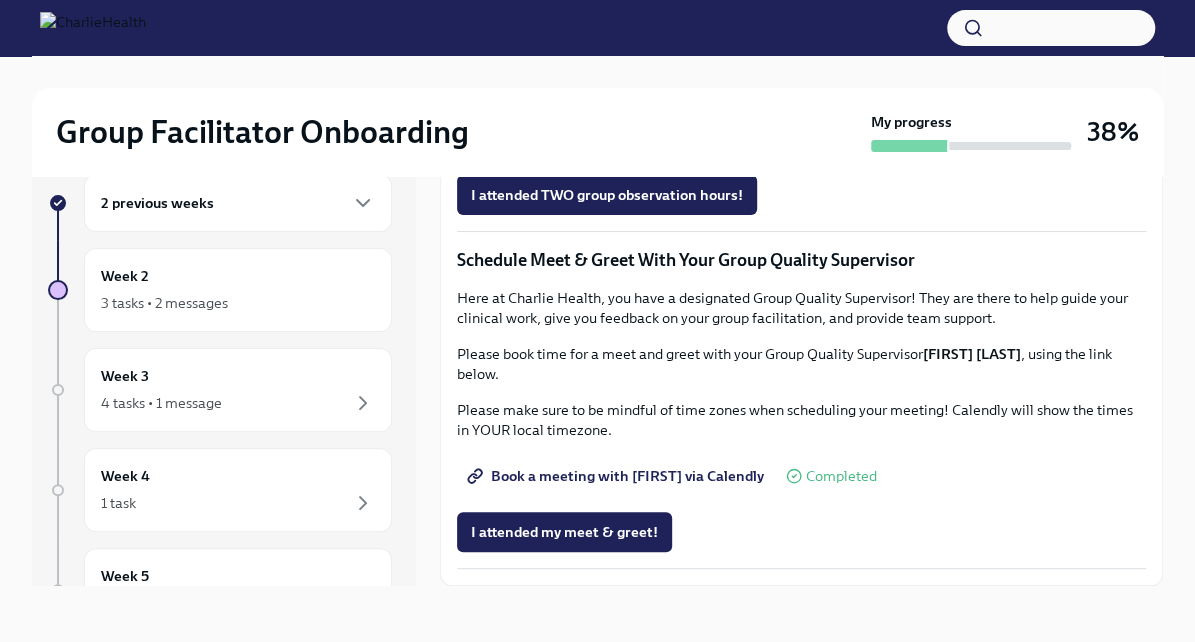 scroll, scrollTop: 1831, scrollLeft: 0, axis: vertical 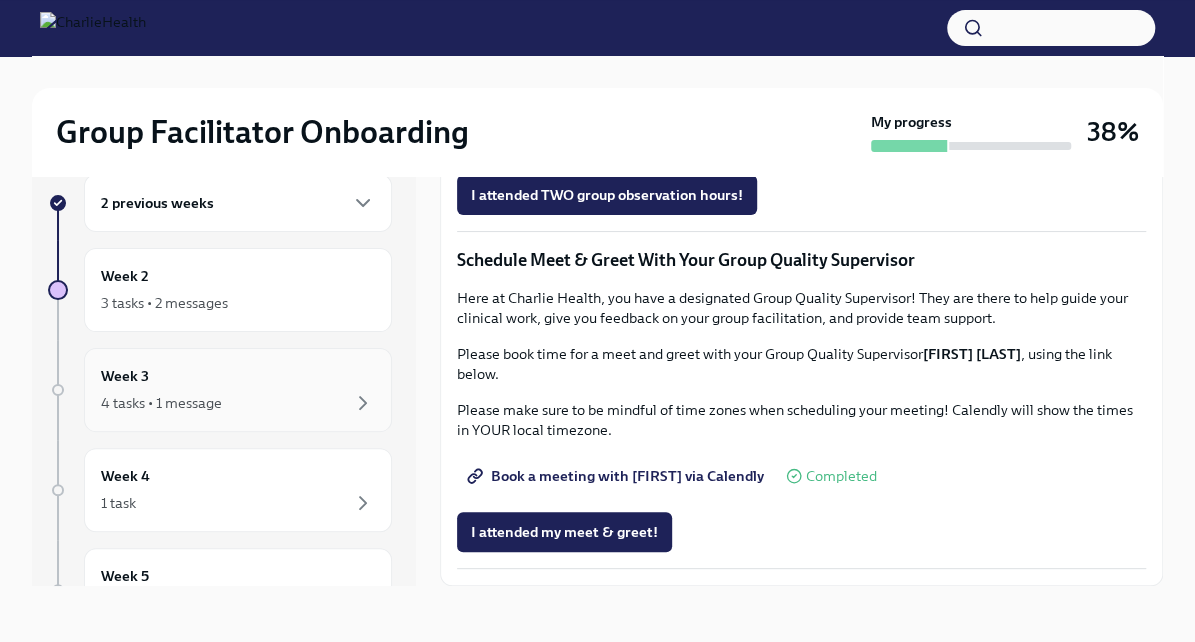 click on "4 tasks • 1 message" at bounding box center (161, 403) 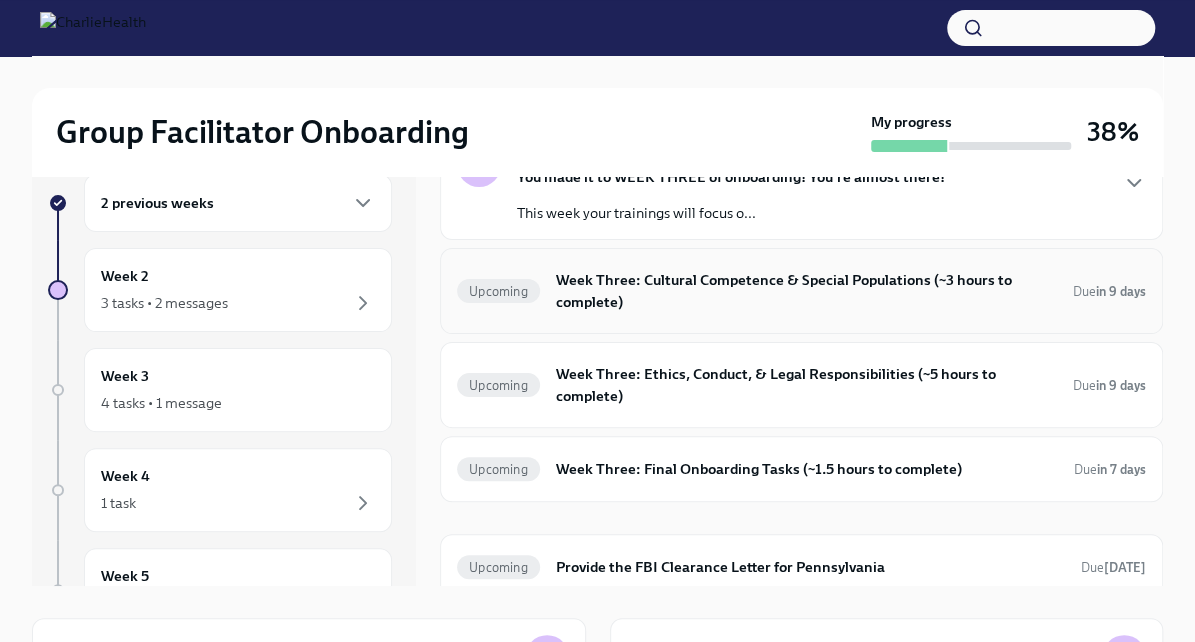 scroll, scrollTop: 110, scrollLeft: 0, axis: vertical 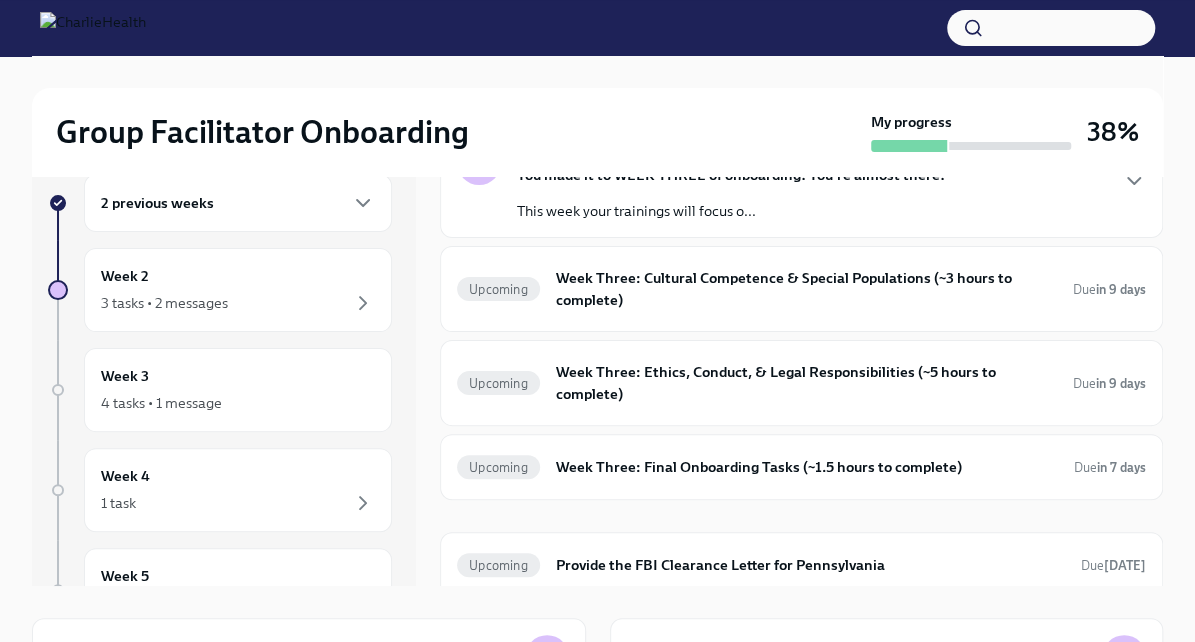 click on "This week your trainings will focus o..." at bounding box center [731, 211] 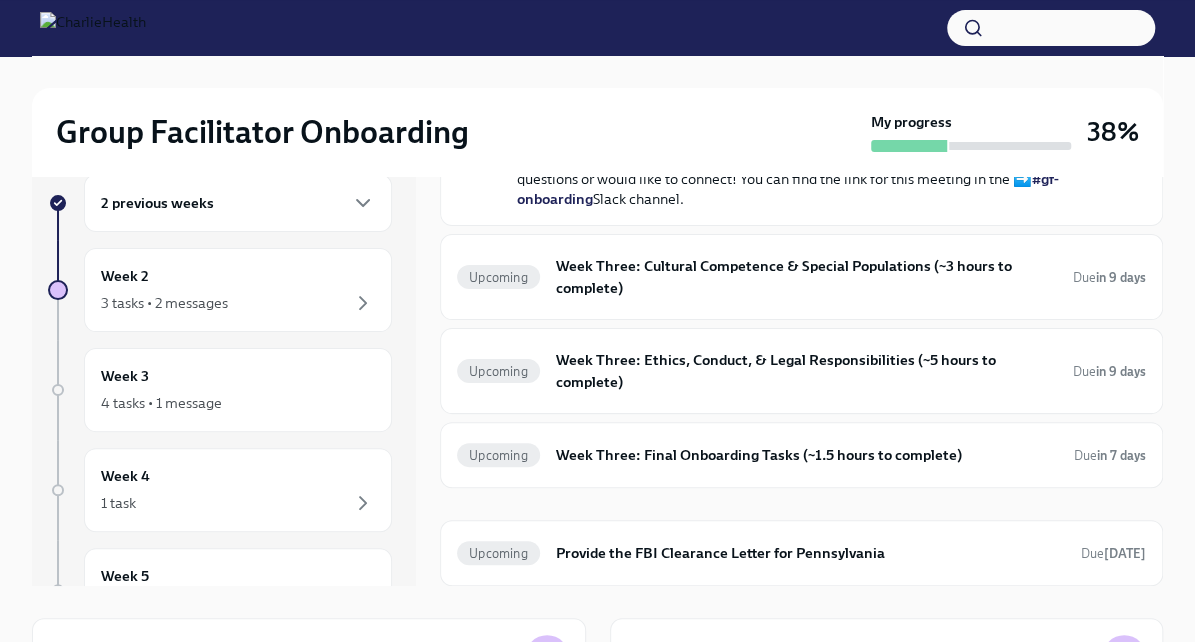 scroll, scrollTop: 868, scrollLeft: 0, axis: vertical 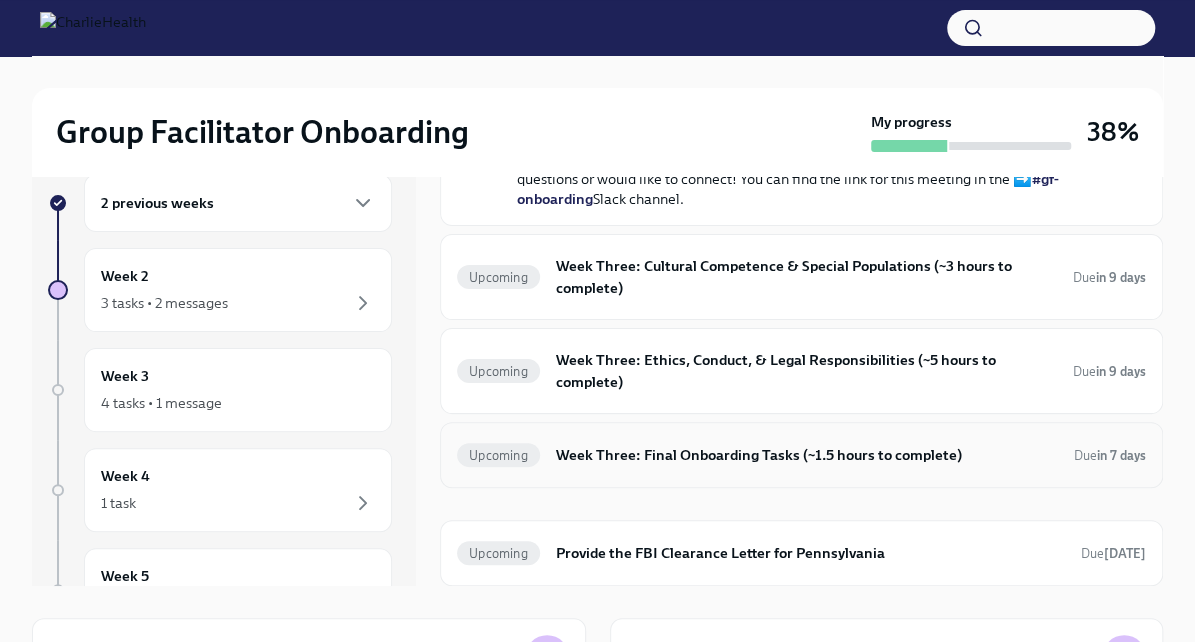 click on "Upcoming Week Three: Final Onboarding Tasks (~1.5 hours to complete) Due  in 7 days" at bounding box center (801, 455) 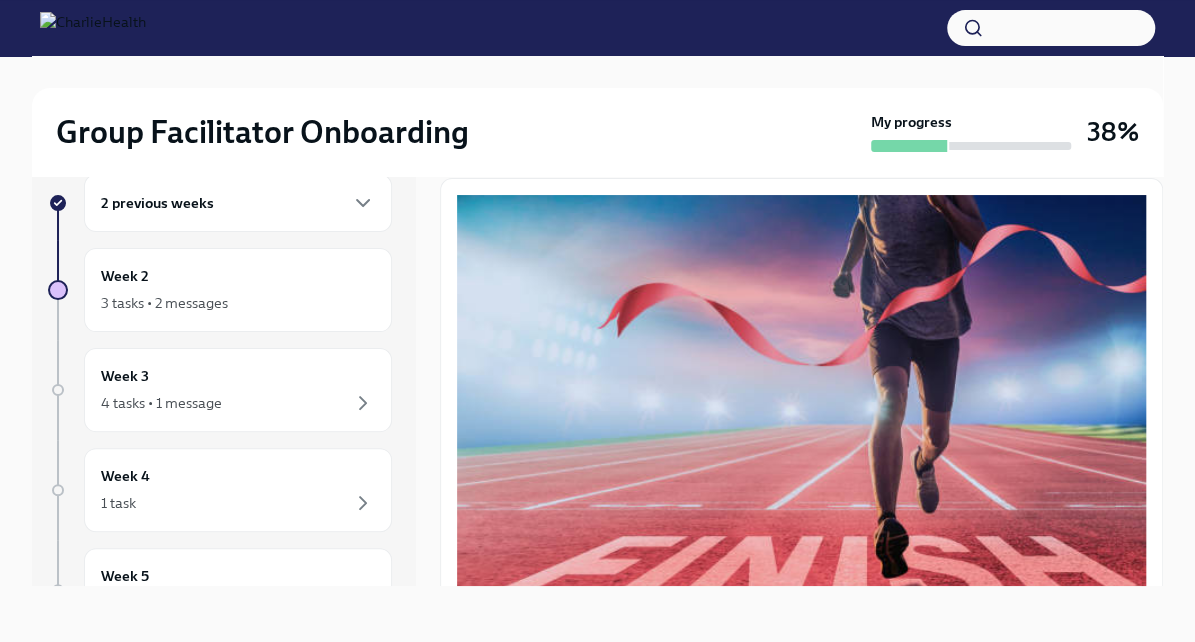 scroll, scrollTop: 0, scrollLeft: 0, axis: both 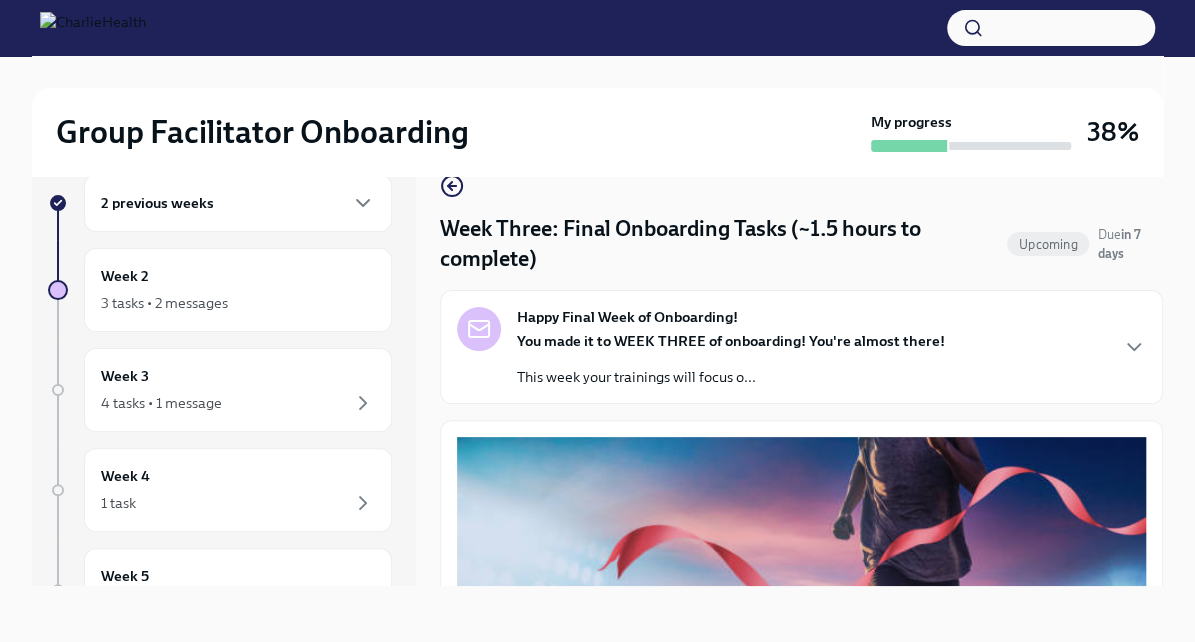 click on "You made it to WEEK THREE of onboarding! You're almost there!" at bounding box center [731, 341] 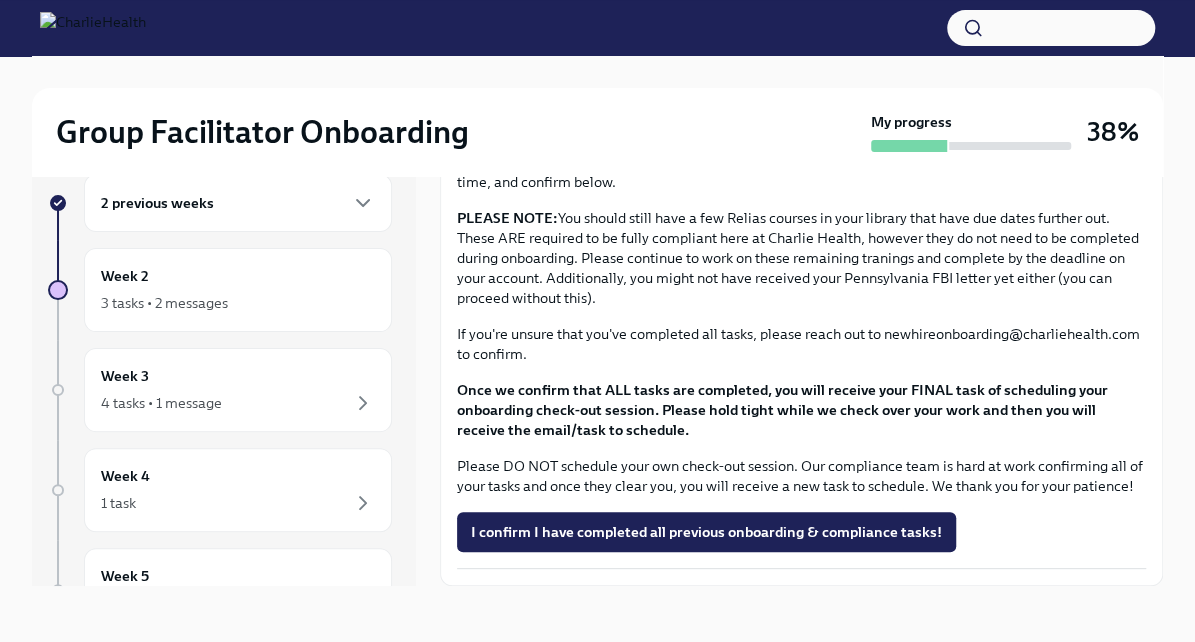 scroll, scrollTop: 2363, scrollLeft: 0, axis: vertical 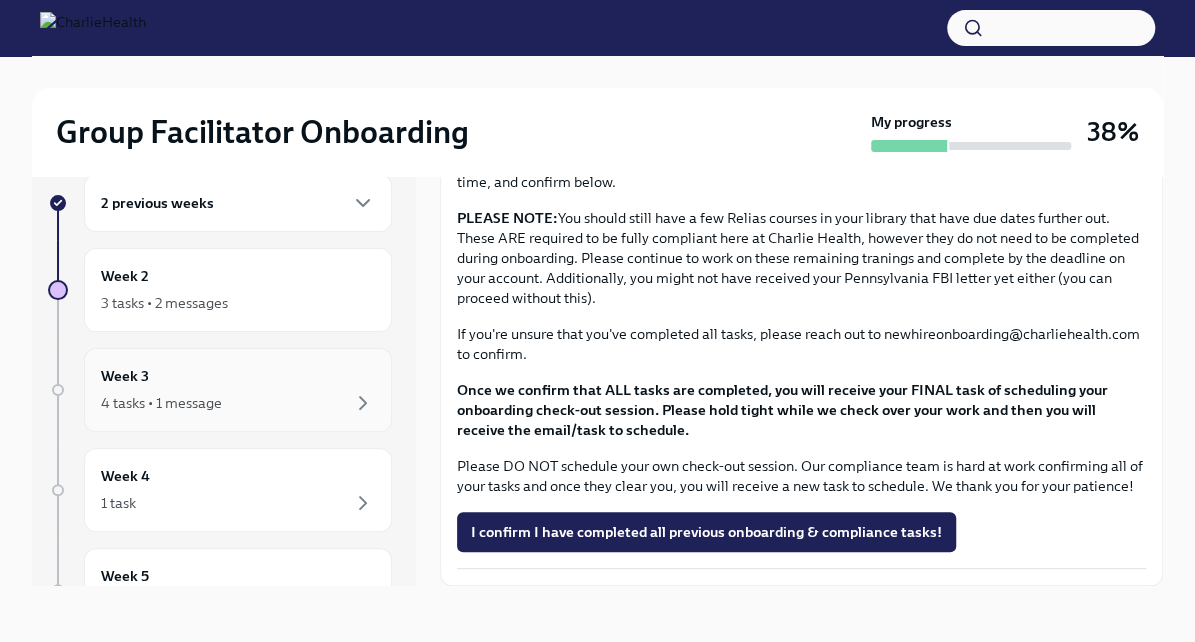 click on "4 tasks • 1 message" at bounding box center (238, 403) 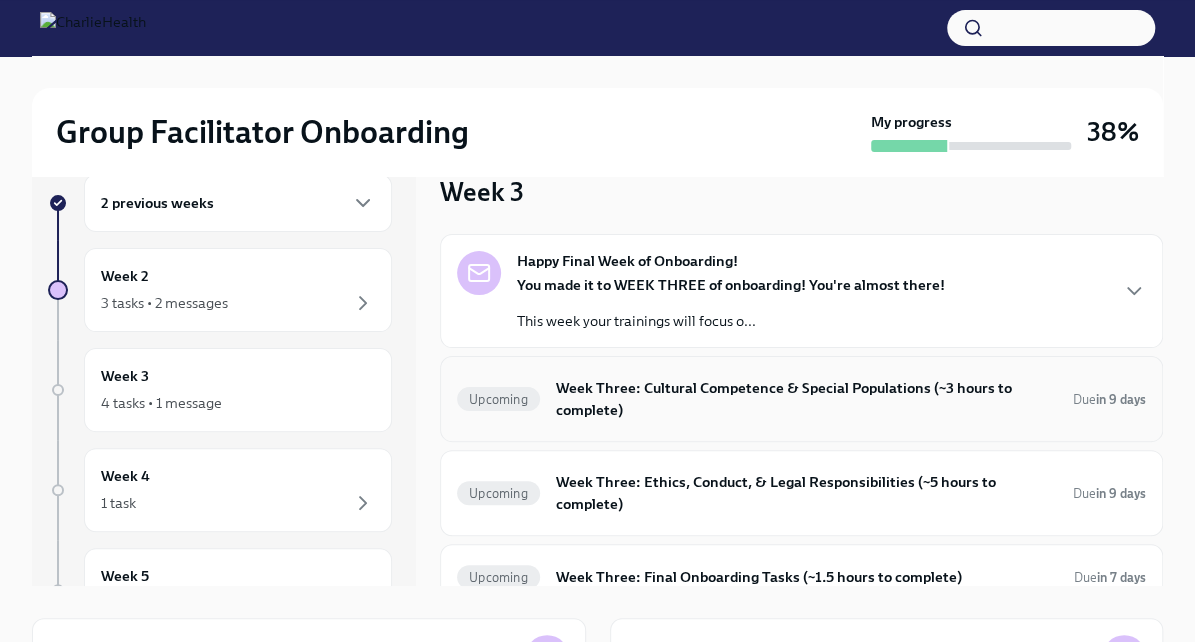 click on "Week Three: Cultural Competence & Special Populations (~3 hours to complete)" at bounding box center [806, 399] 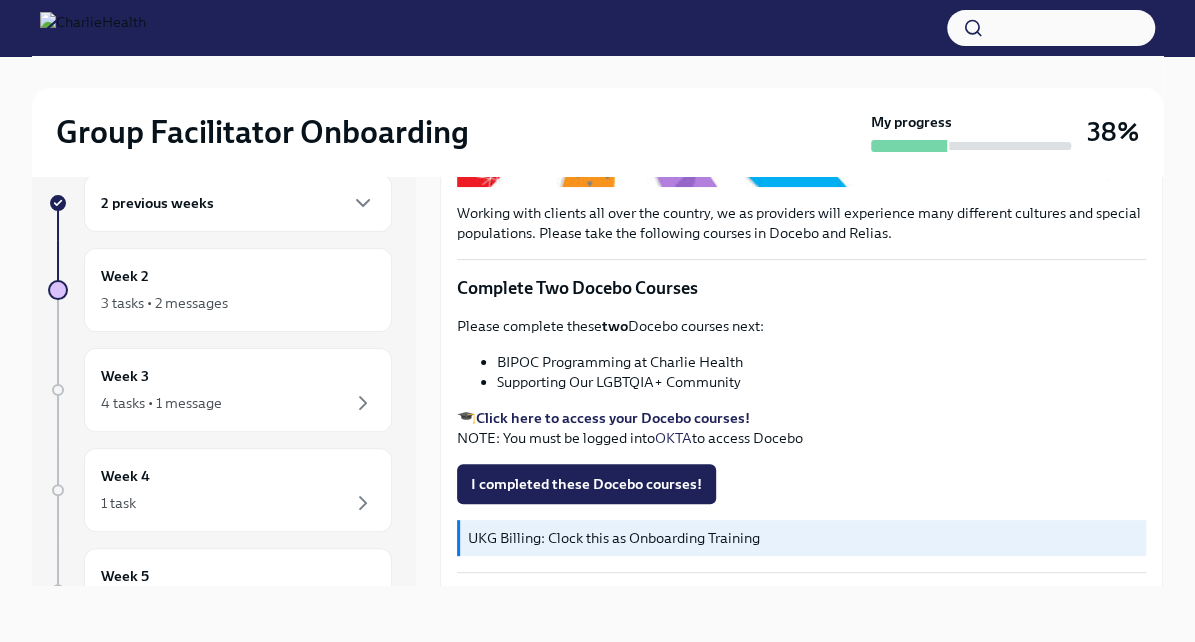 scroll, scrollTop: 536, scrollLeft: 0, axis: vertical 